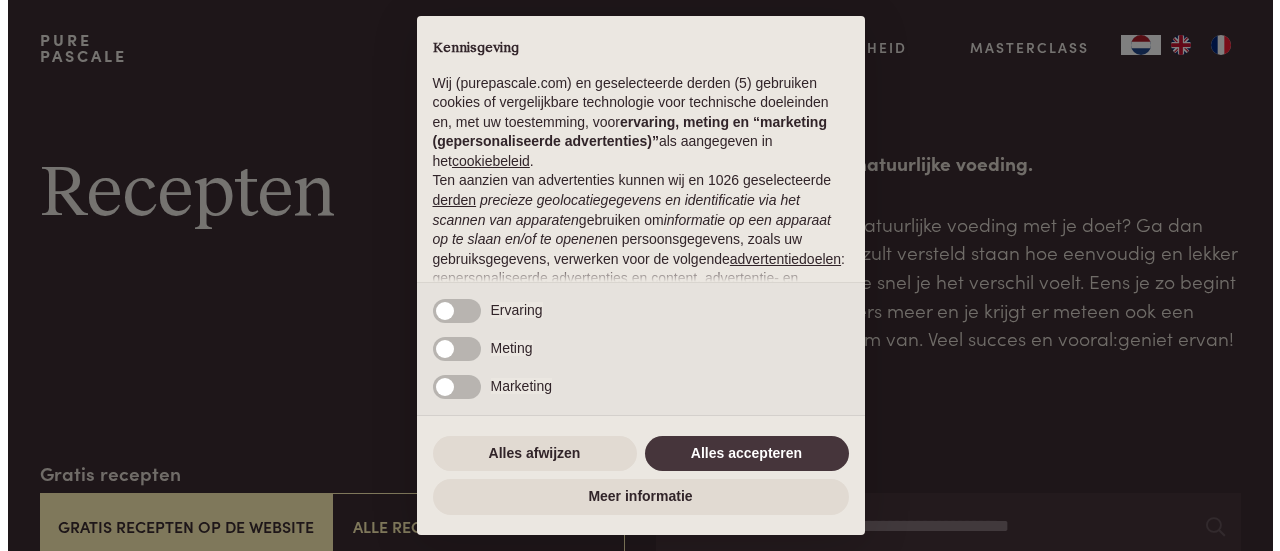 scroll, scrollTop: 0, scrollLeft: 0, axis: both 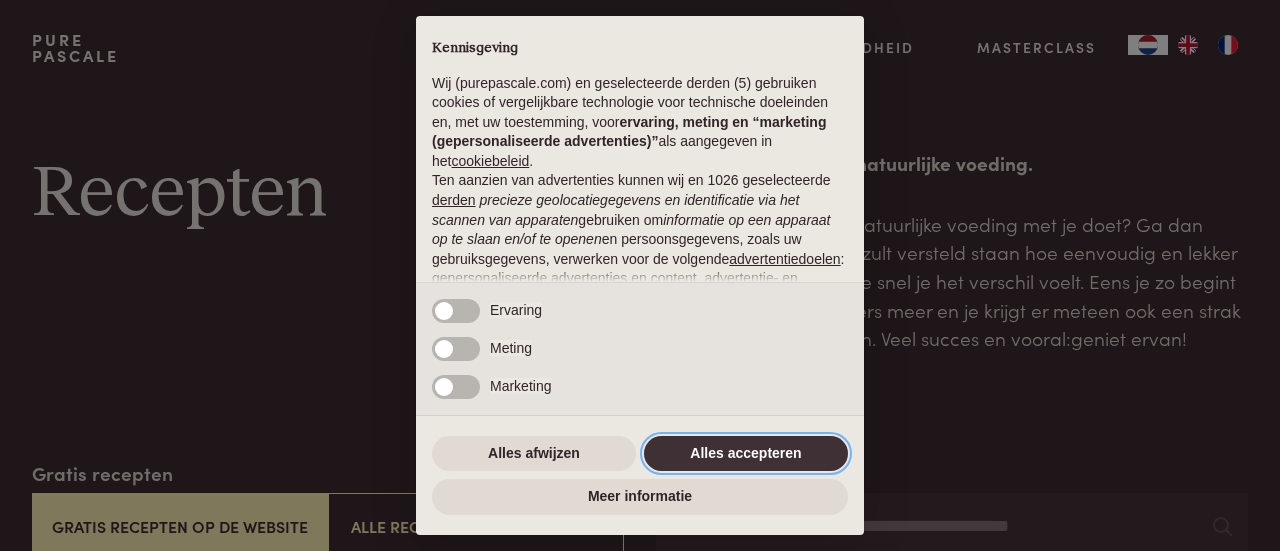 click on "Alles accepteren" at bounding box center [746, 454] 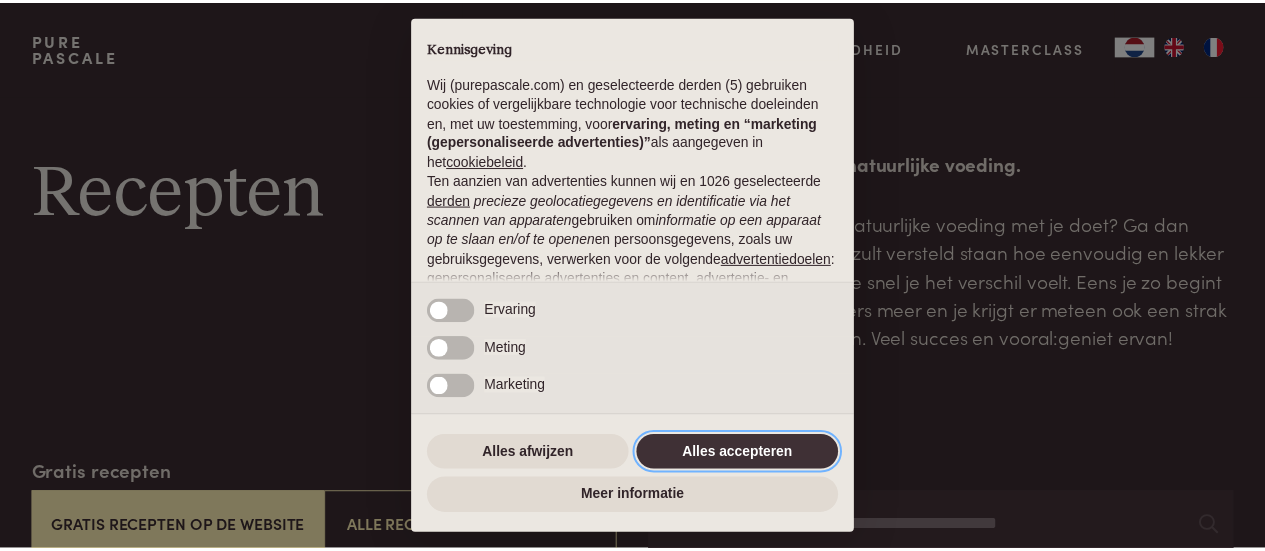scroll, scrollTop: 252, scrollLeft: 0, axis: vertical 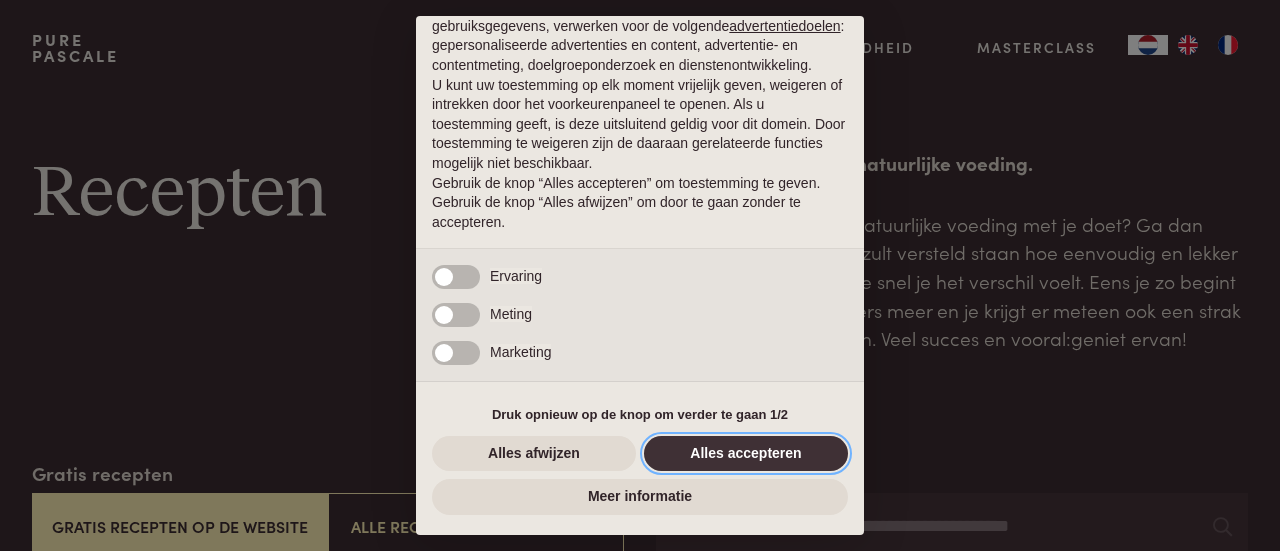 click on "Alles accepteren" at bounding box center [746, 454] 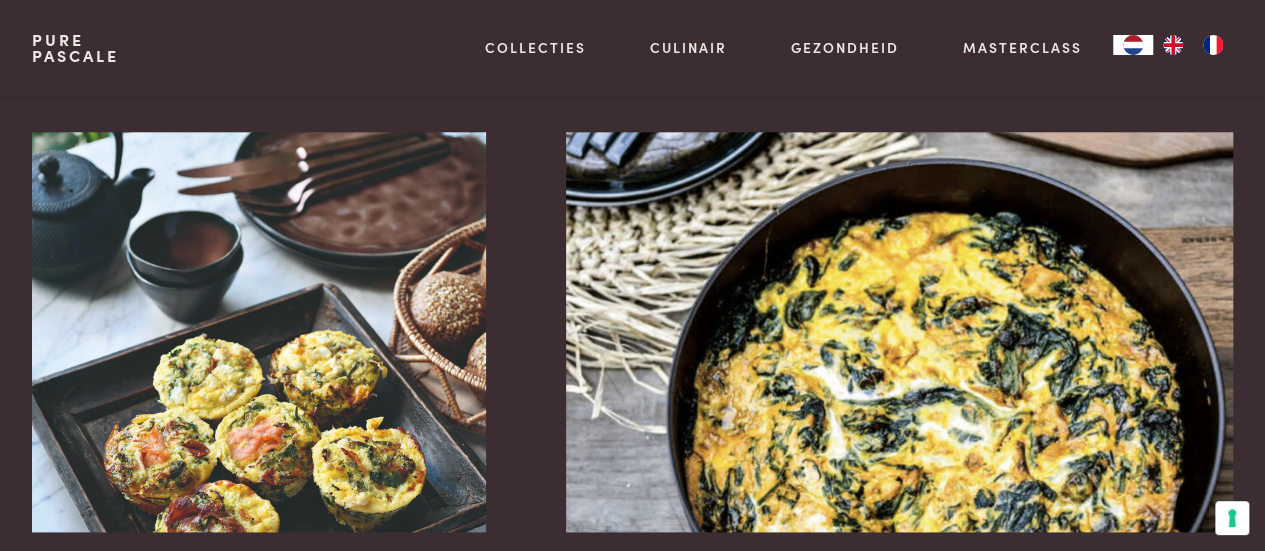 scroll, scrollTop: 1200, scrollLeft: 0, axis: vertical 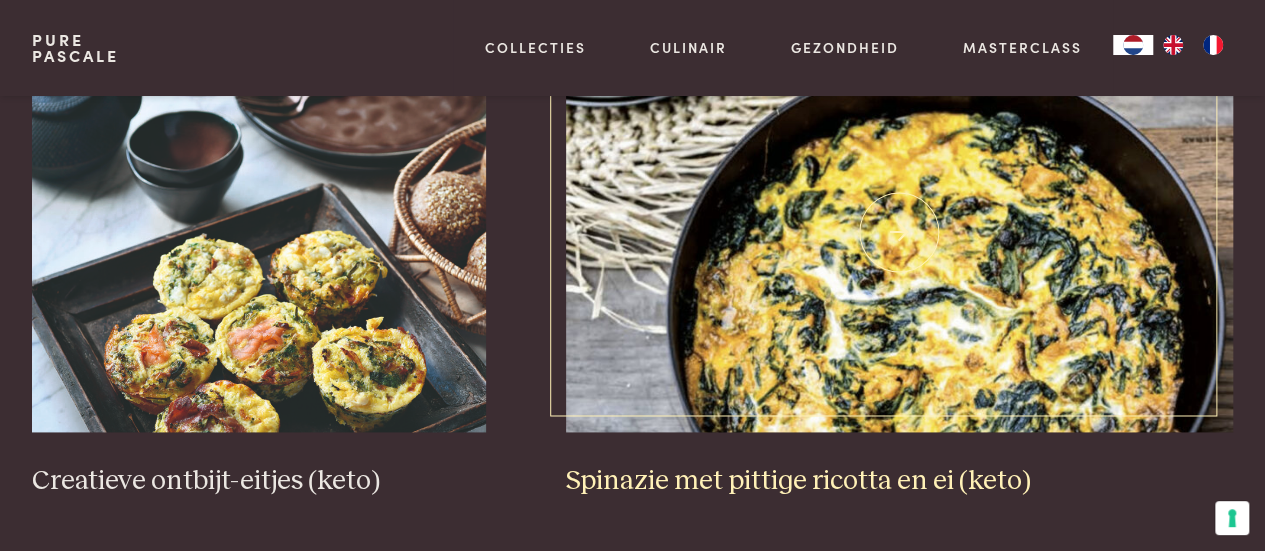click at bounding box center [900, 232] 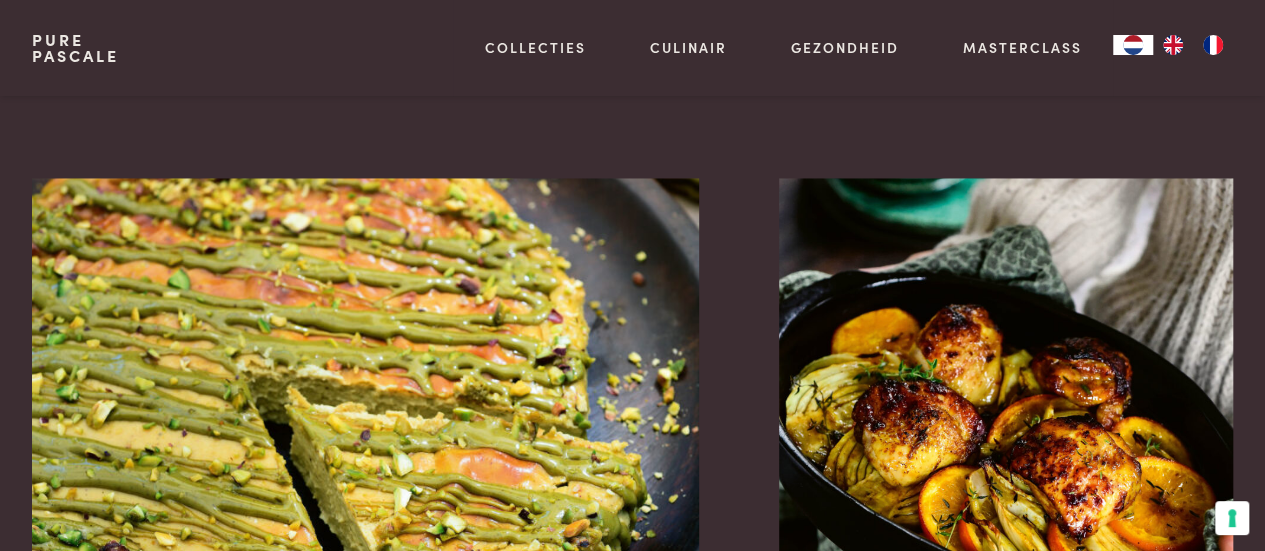 scroll, scrollTop: 1800, scrollLeft: 0, axis: vertical 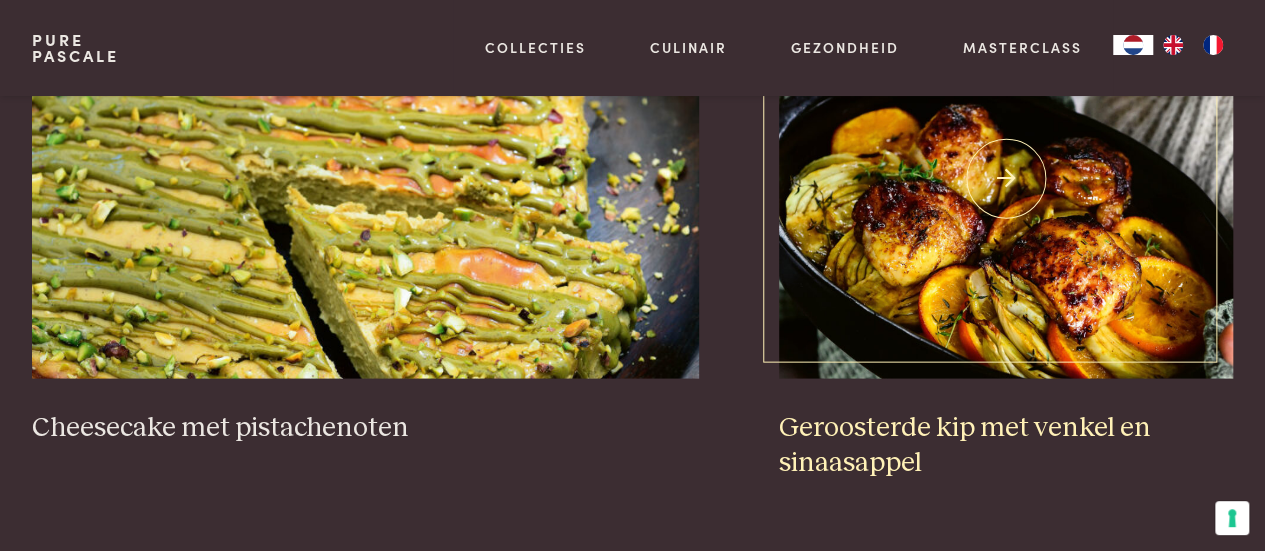 click at bounding box center [1006, 178] 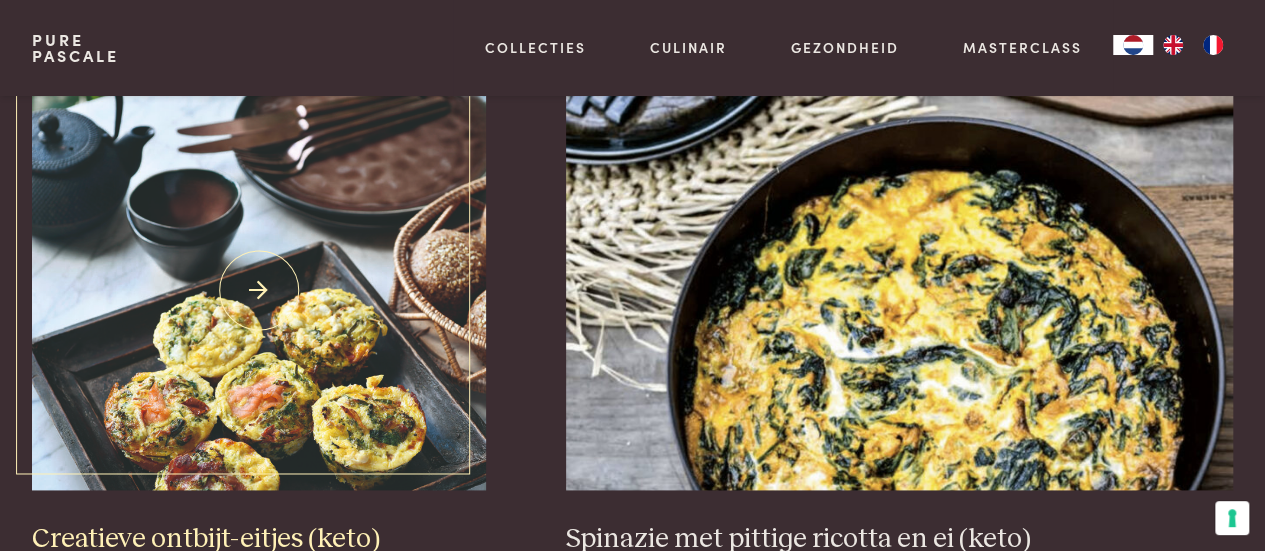 scroll, scrollTop: 1200, scrollLeft: 0, axis: vertical 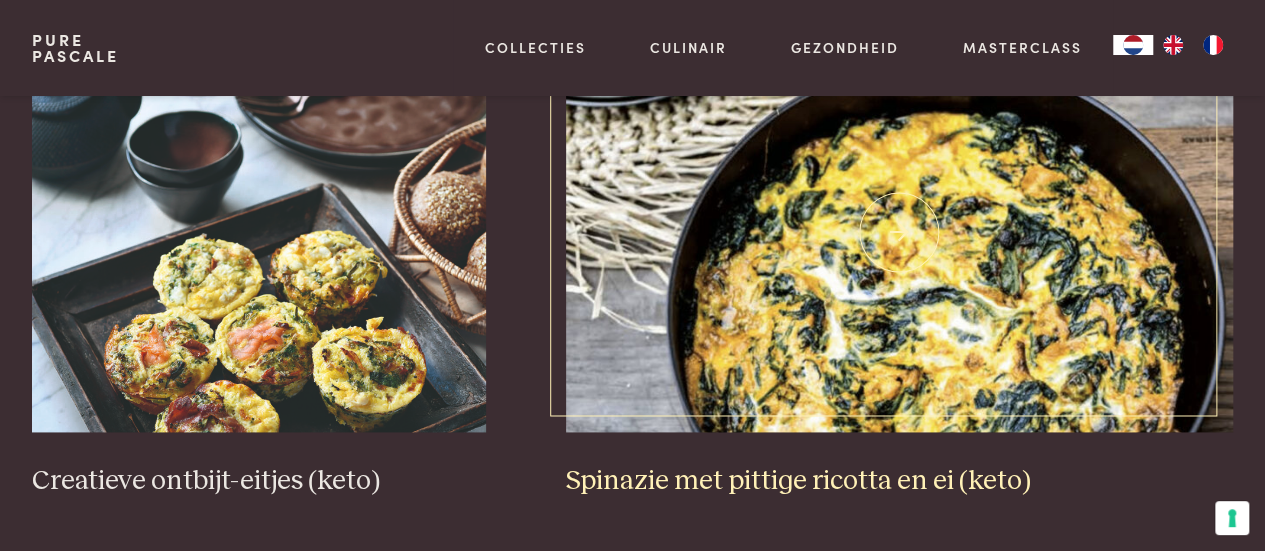 click on "Spinazie met pittige ricotta en ei (keto)" at bounding box center [900, 481] 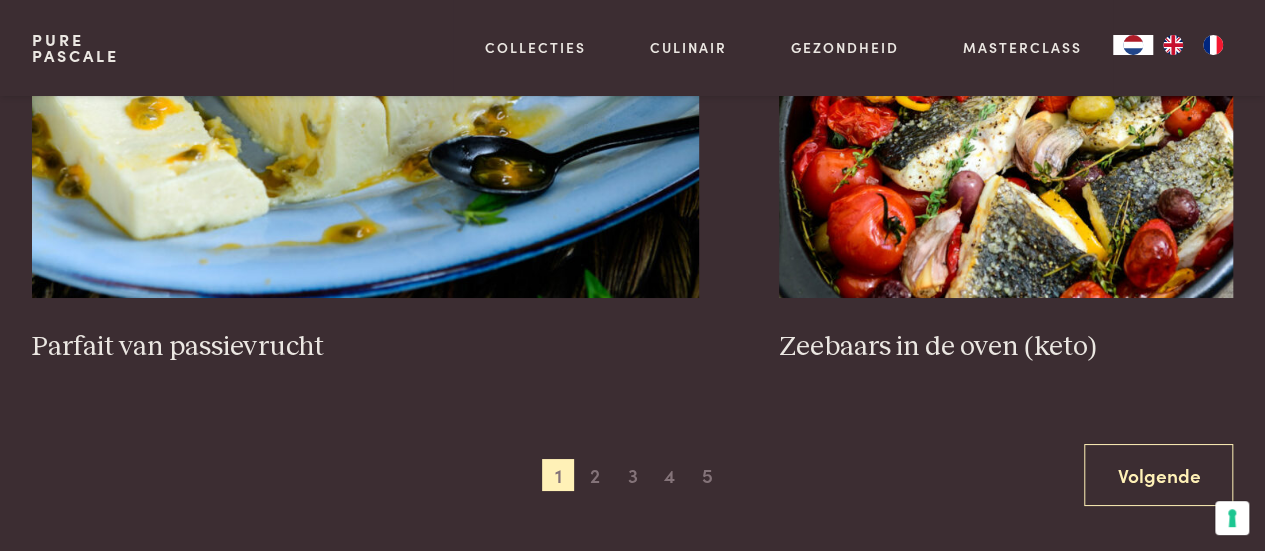 scroll, scrollTop: 3800, scrollLeft: 0, axis: vertical 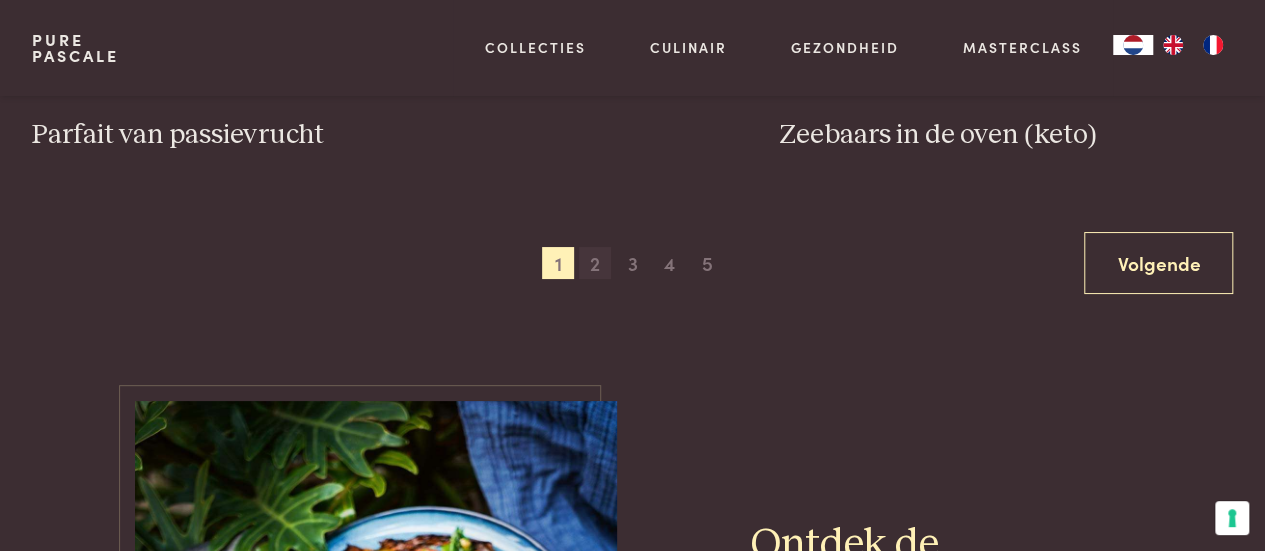 click on "2" at bounding box center [595, 263] 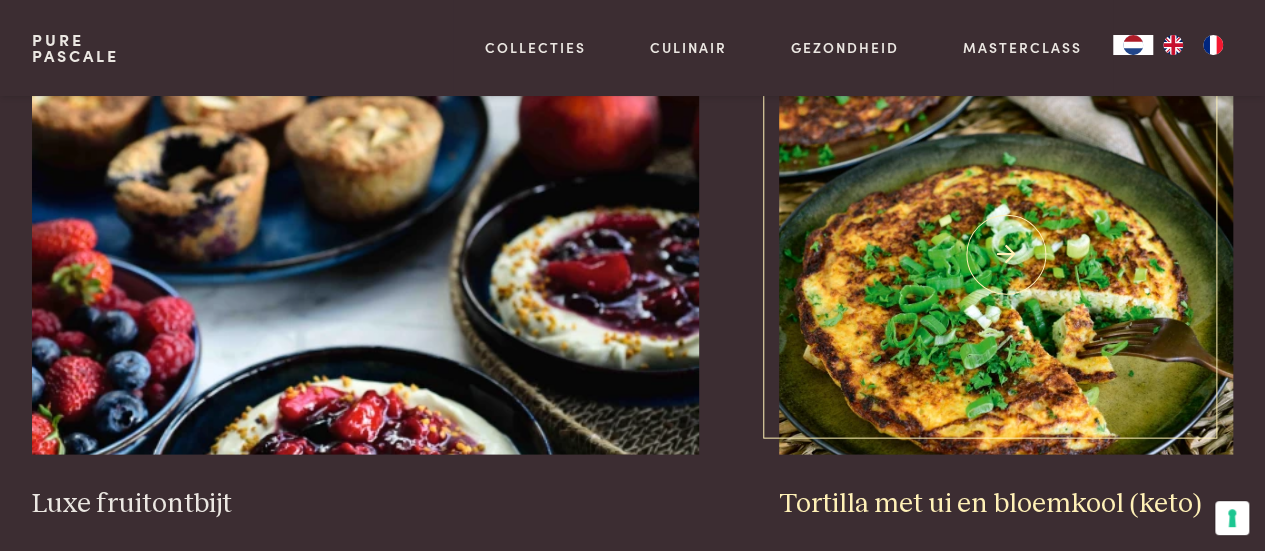 scroll, scrollTop: 1859, scrollLeft: 0, axis: vertical 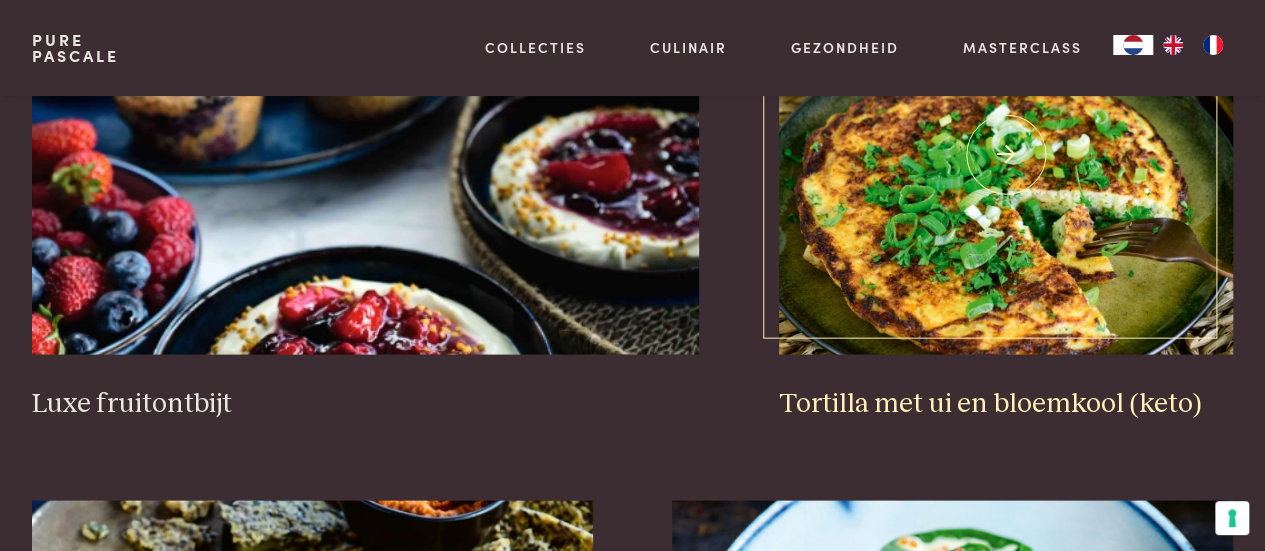 click at bounding box center [1006, 154] 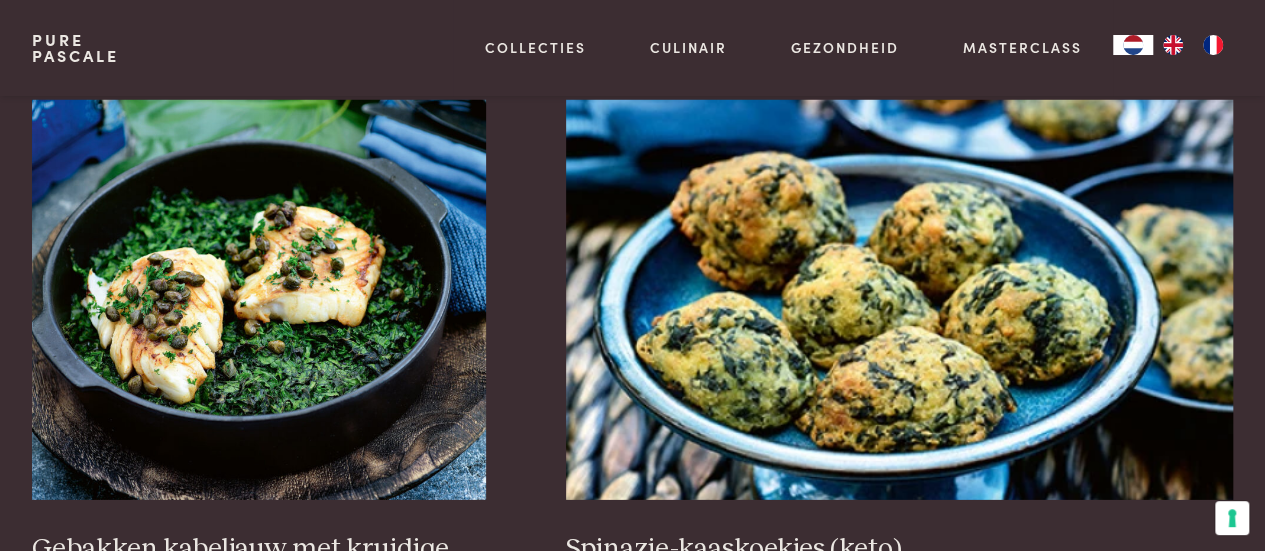 scroll, scrollTop: 2959, scrollLeft: 0, axis: vertical 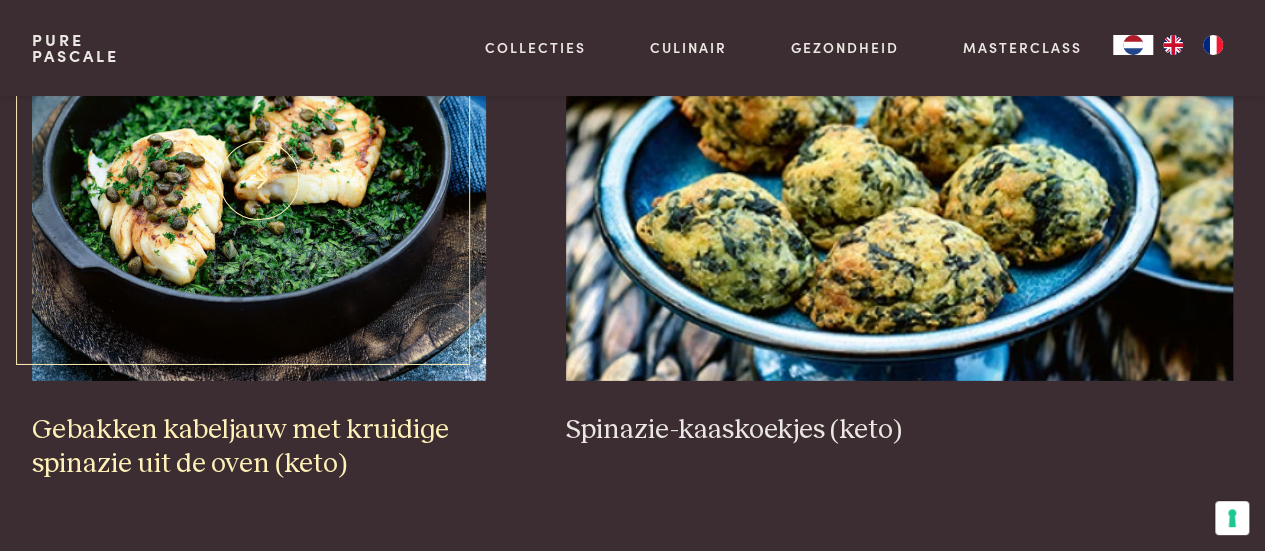 click at bounding box center (259, 181) 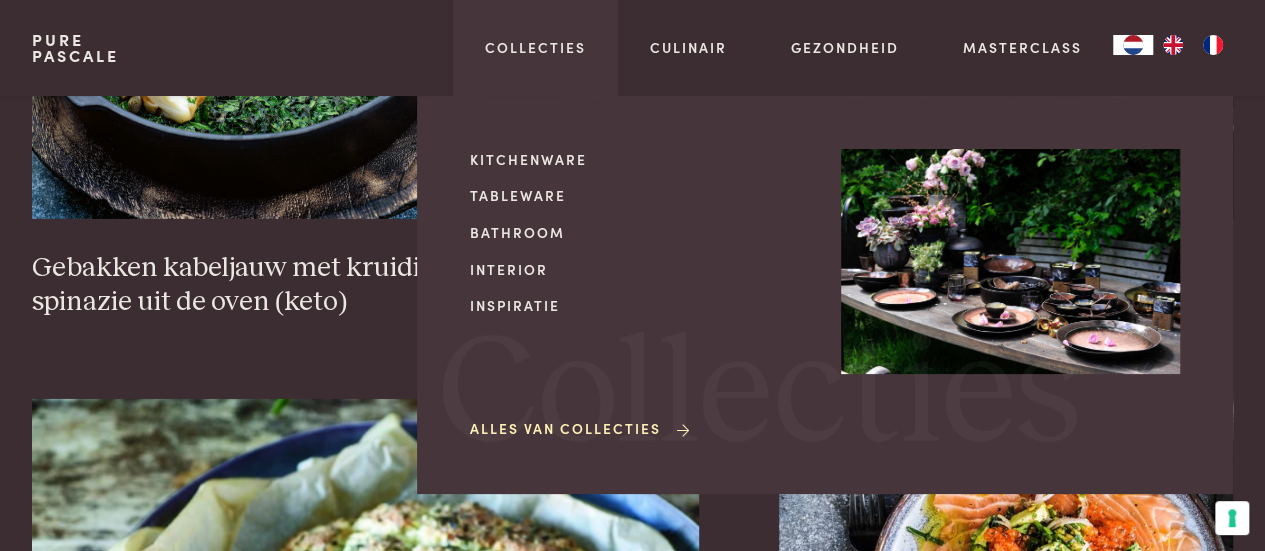 scroll, scrollTop: 3259, scrollLeft: 0, axis: vertical 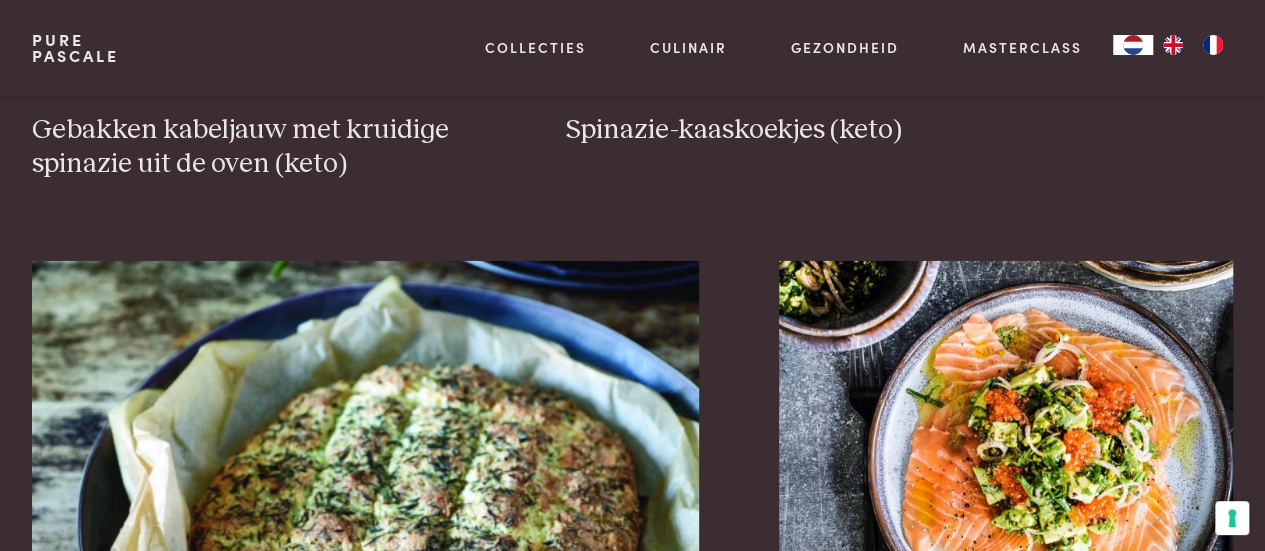click on "Zwartgeblakerde prei met een groentesausje       Clafoutis met bessen       Hartige taart met feta en tomaatjes (keto)       Krokant gebakken halloumi met mediterrane groentedip       Luxe fruitontbijt       Tortilla met ui en bloemkool (keto)       Zadencrackers       Zalmtataki met spinazie, room en zalmeitjes (keto)       Gebakken kabeljauw met kruidige spinazie uit de oven (keto)       Spinazie-kaaskoekjes (keto)       Heerlijk noten-kaasbrood met olijfolie en Provençaalse kruiden (keto)       Rauwe zalm met avocado (keto)    Vorige
1
2
3
4
5
6
Volgende" at bounding box center (632, -835) 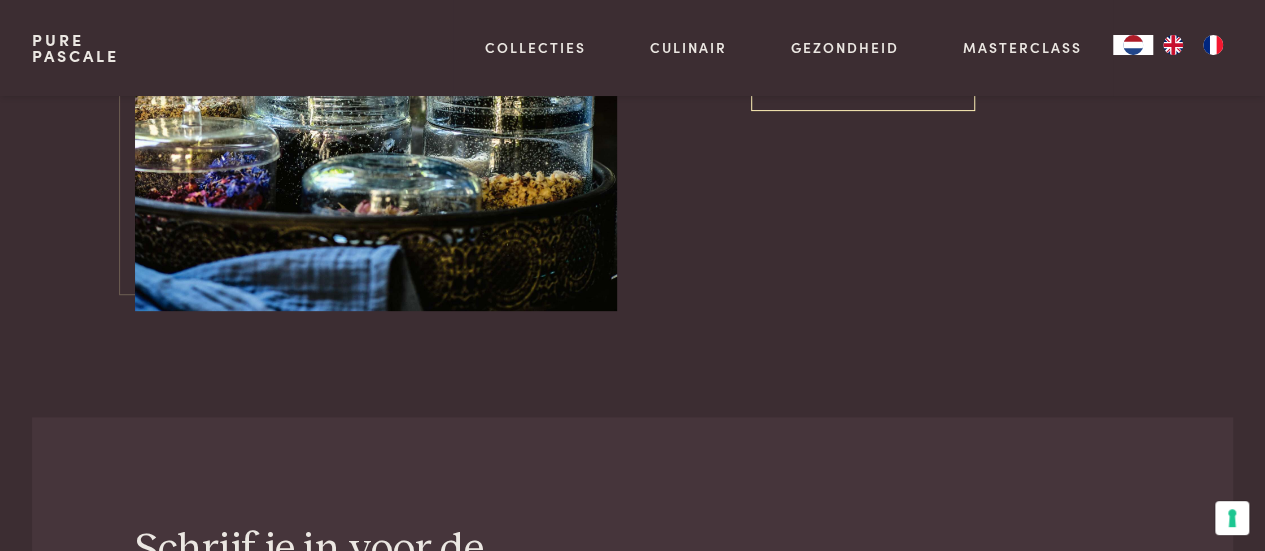 scroll, scrollTop: 7859, scrollLeft: 0, axis: vertical 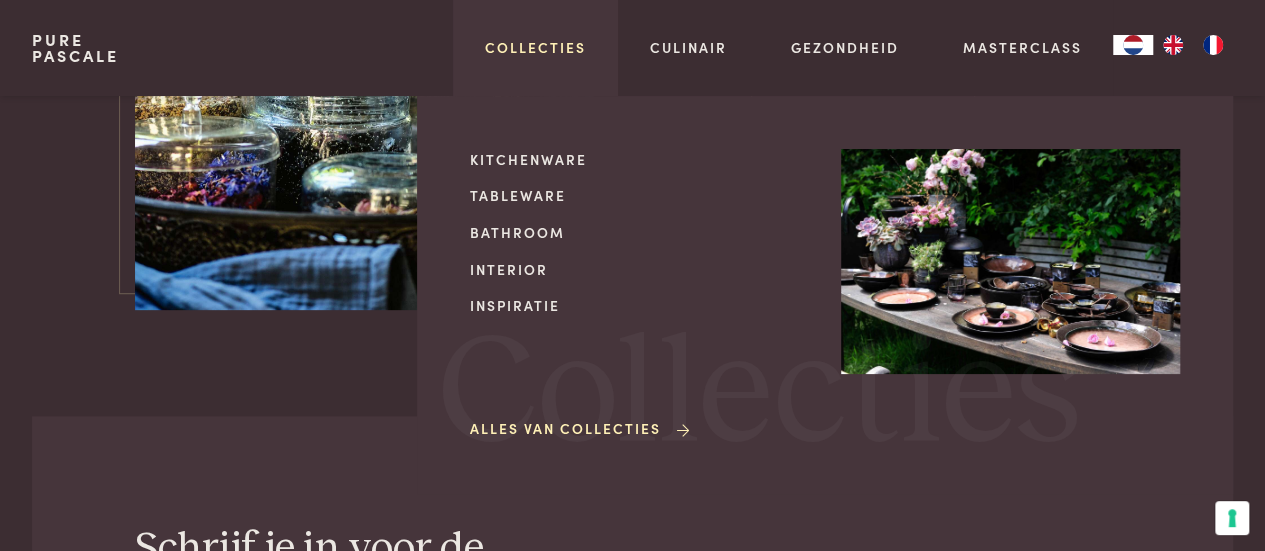 click on "Collecties" at bounding box center [535, 47] 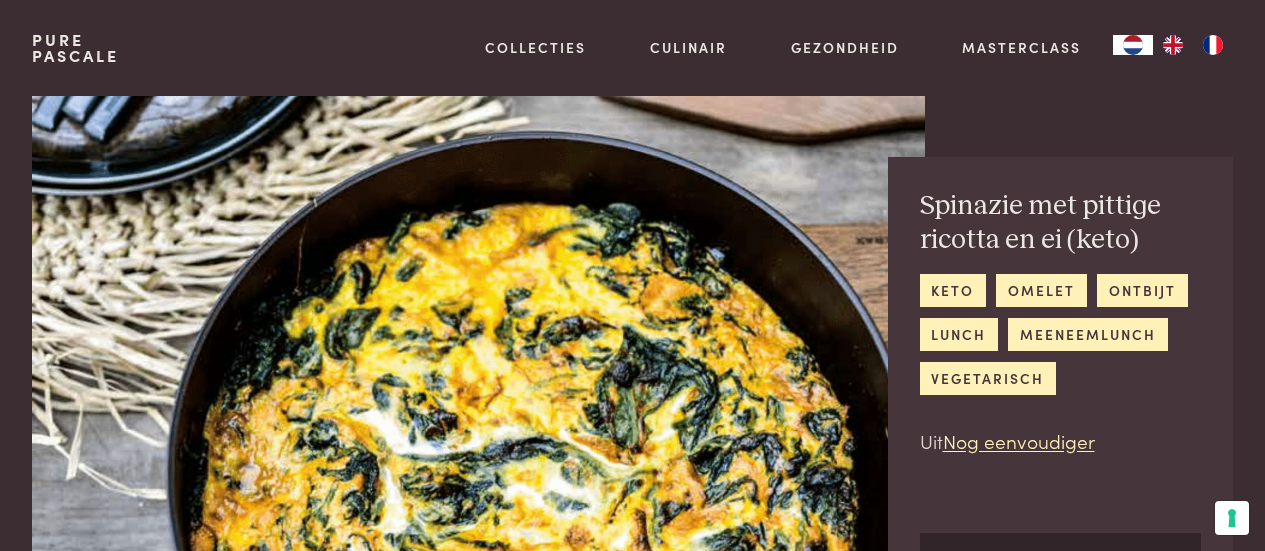 scroll, scrollTop: 0, scrollLeft: 0, axis: both 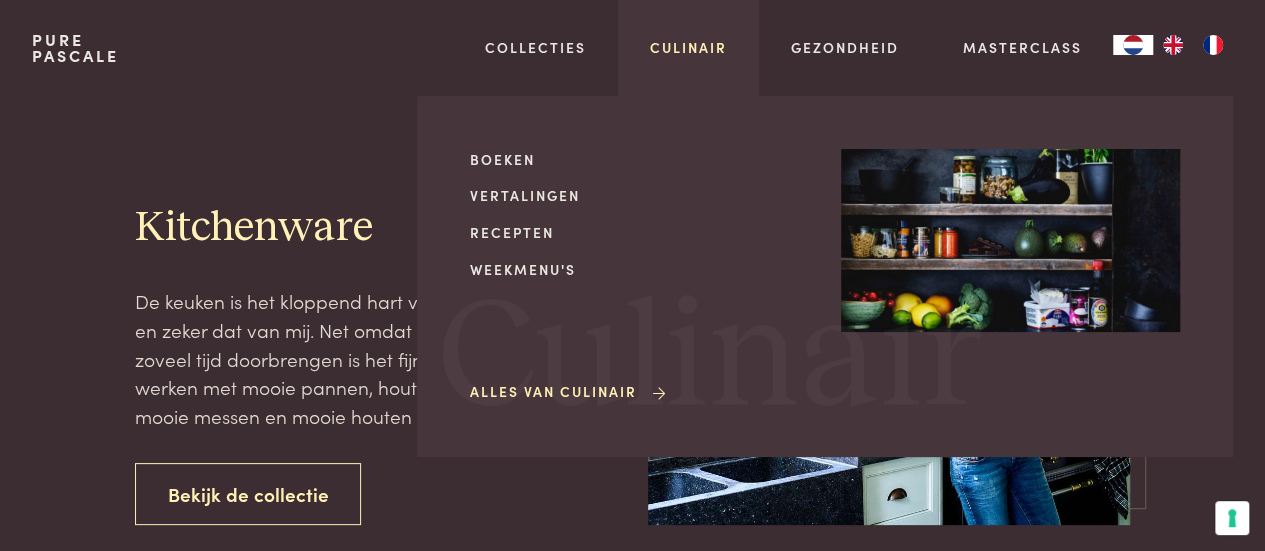 click on "Culinair" at bounding box center (688, 47) 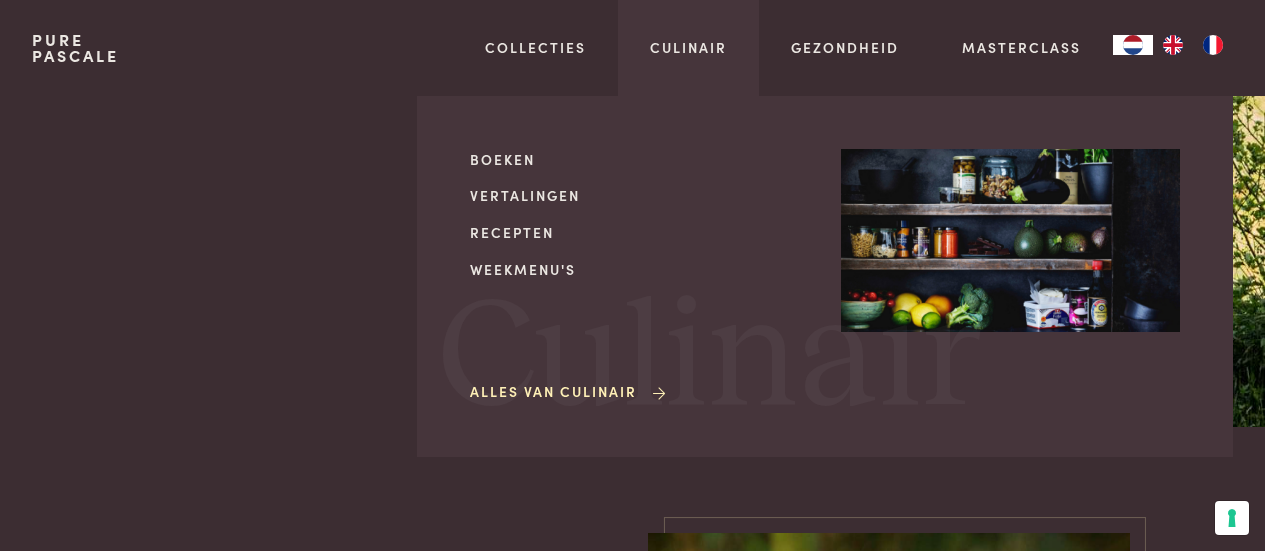 scroll, scrollTop: 0, scrollLeft: 0, axis: both 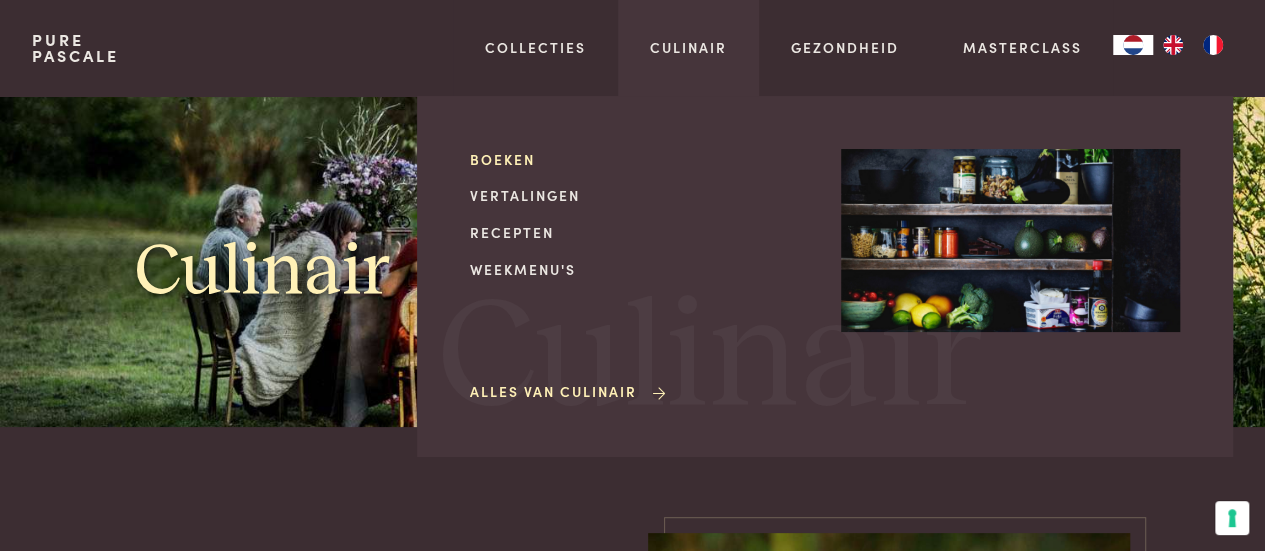 click on "Boeken" at bounding box center [639, 159] 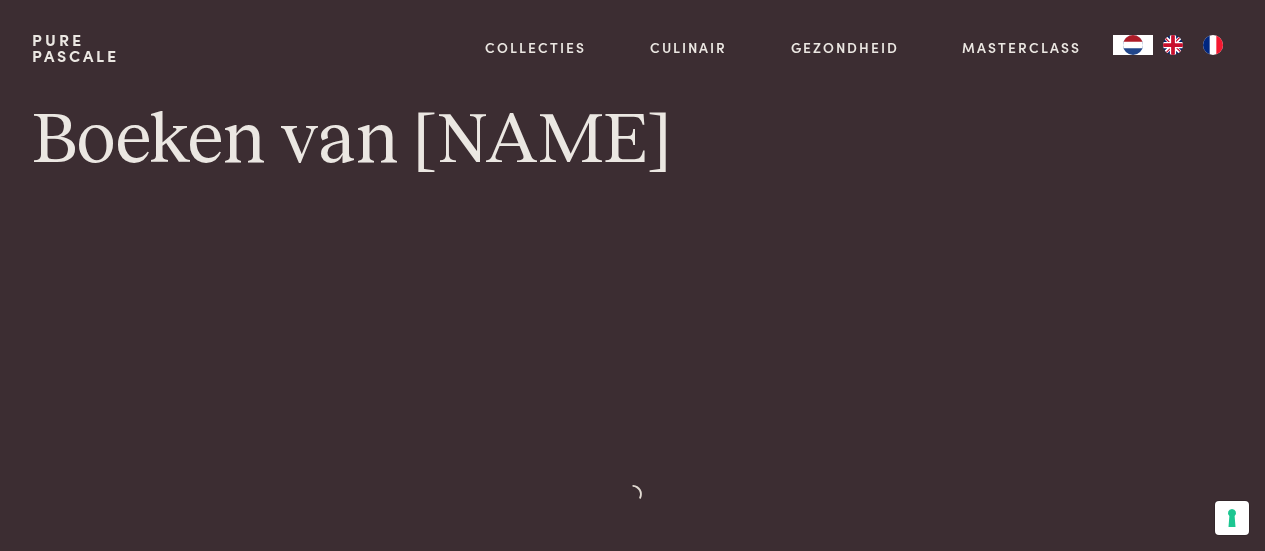 scroll, scrollTop: 0, scrollLeft: 0, axis: both 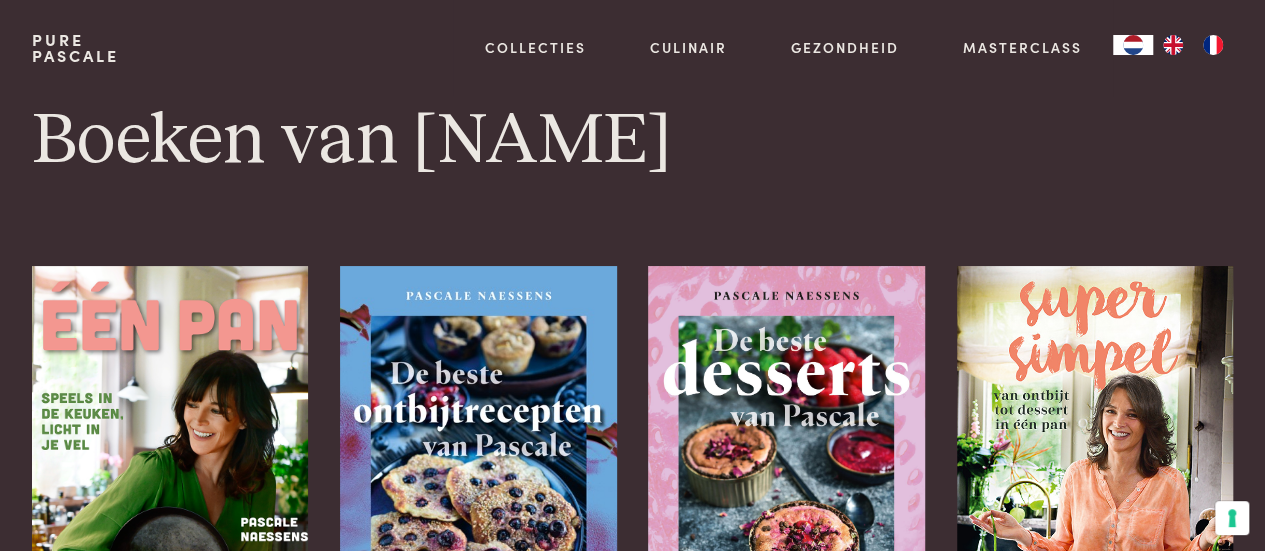 click on "Boeken van [NAME]           Eén pan       De beste ontbijtrecepten van [NAME]       De beste desserts van [NAME]       Super Simpel       De beste groenterecepten van [NAME]       Go Pure Journal       Chez [NAME]       Ik eet zo graag 2       Ik eet zo graag 1       Ketokuur 2       Ketokuur 1       Echt eten       Nog eenvoudiger 2       PUUR, 10 jaar [NAME] als auteur en lifestyle-icoon       Nog eenvoudiger 1       Puur & Lichter    Vorige
1
2
Volgende" at bounding box center (632, 1202) 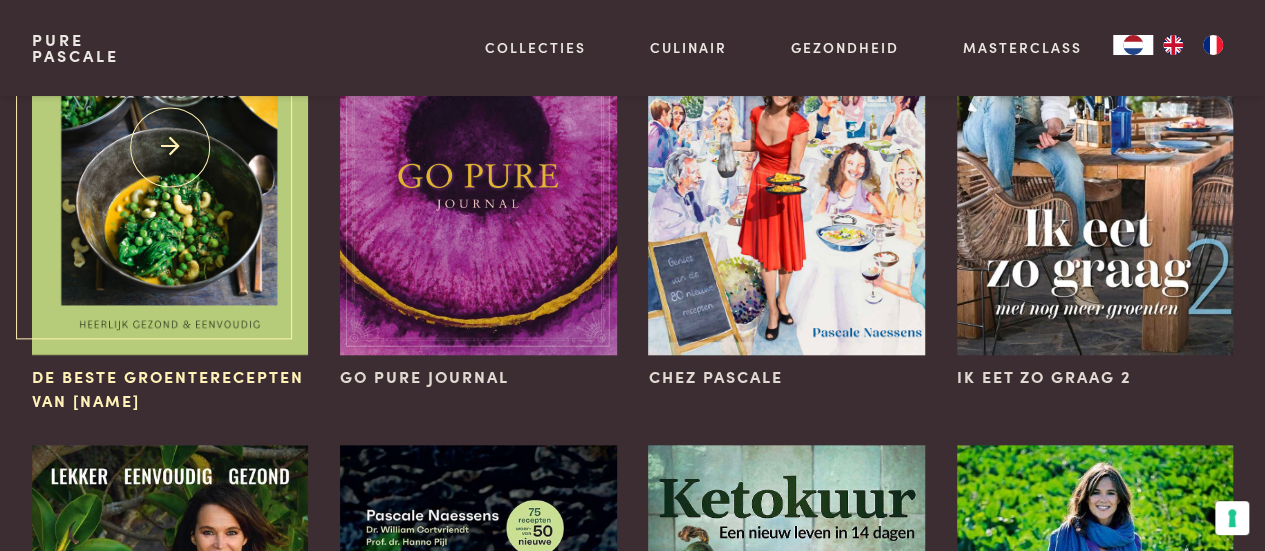 scroll, scrollTop: 900, scrollLeft: 0, axis: vertical 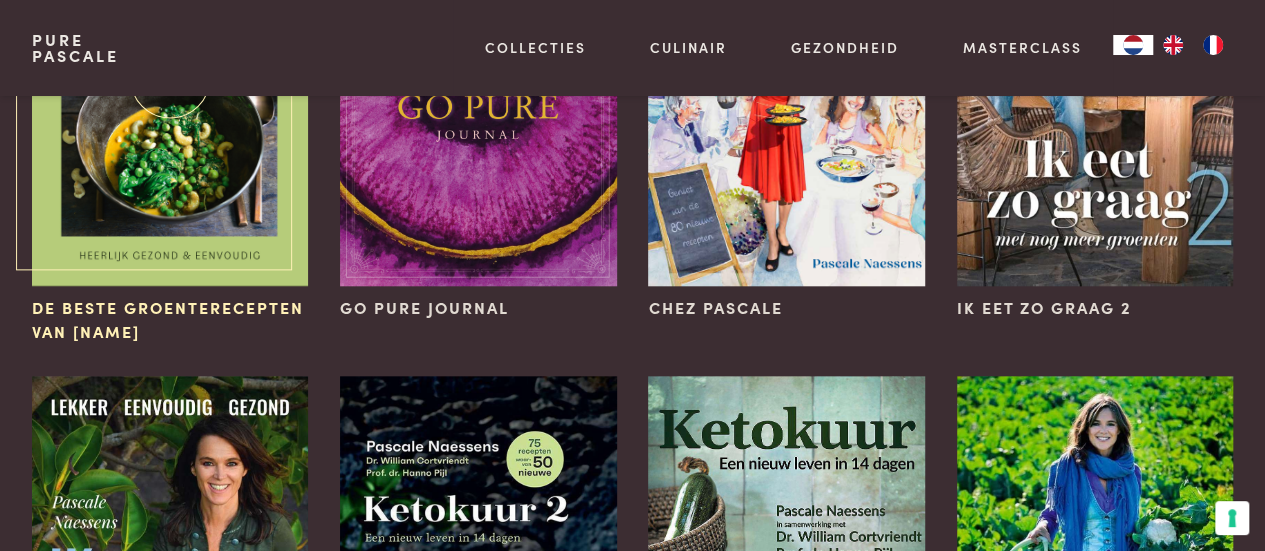 click at bounding box center [170, 78] 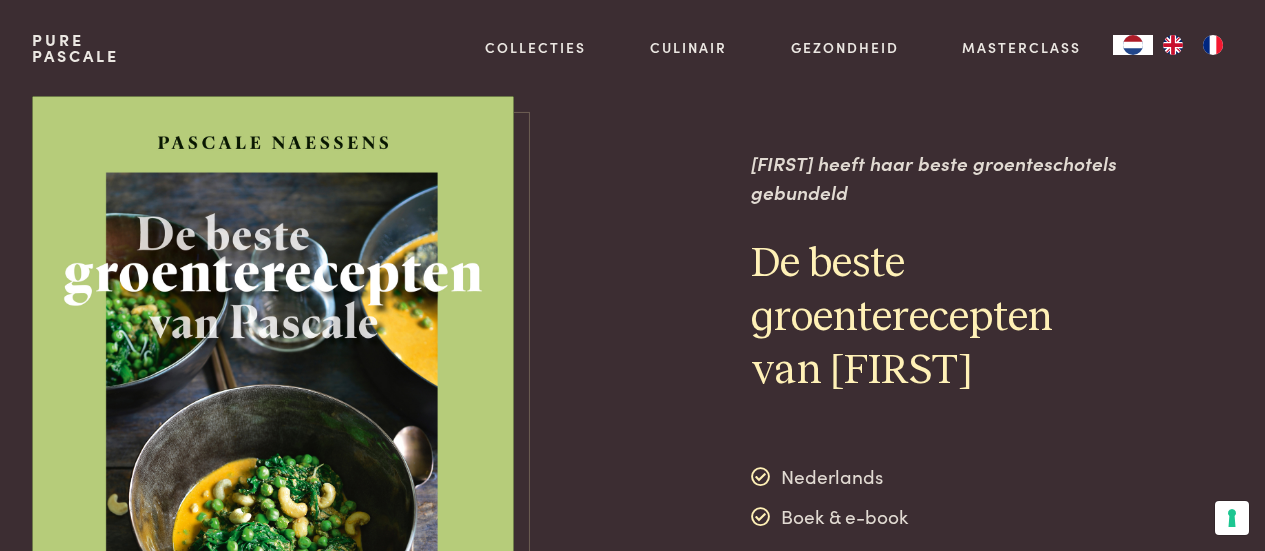 scroll, scrollTop: 0, scrollLeft: 0, axis: both 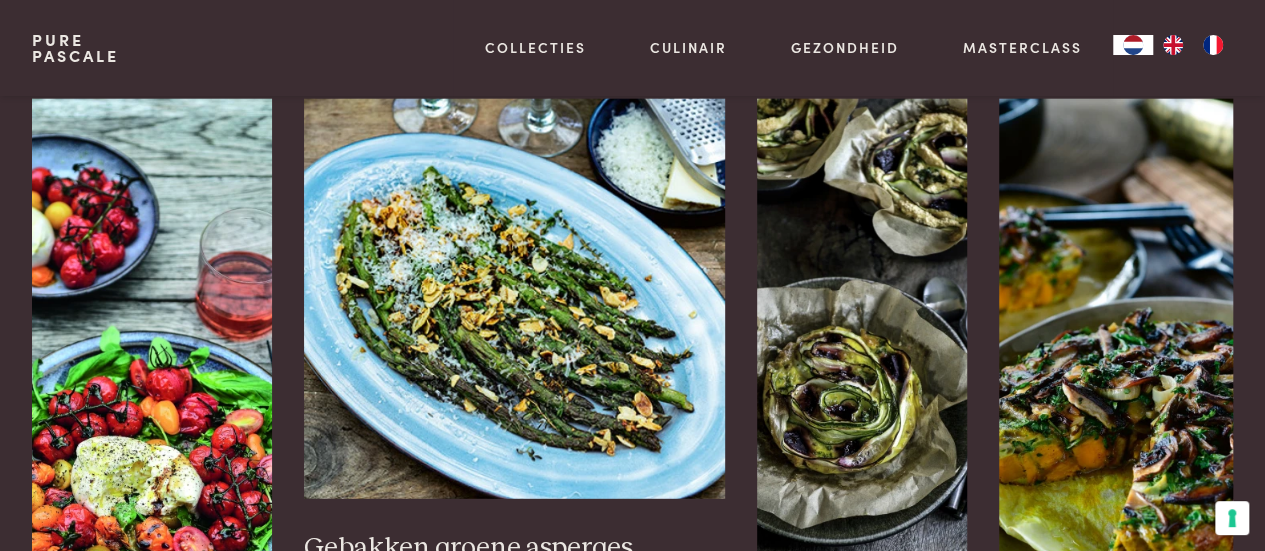 click at bounding box center (514, 299) 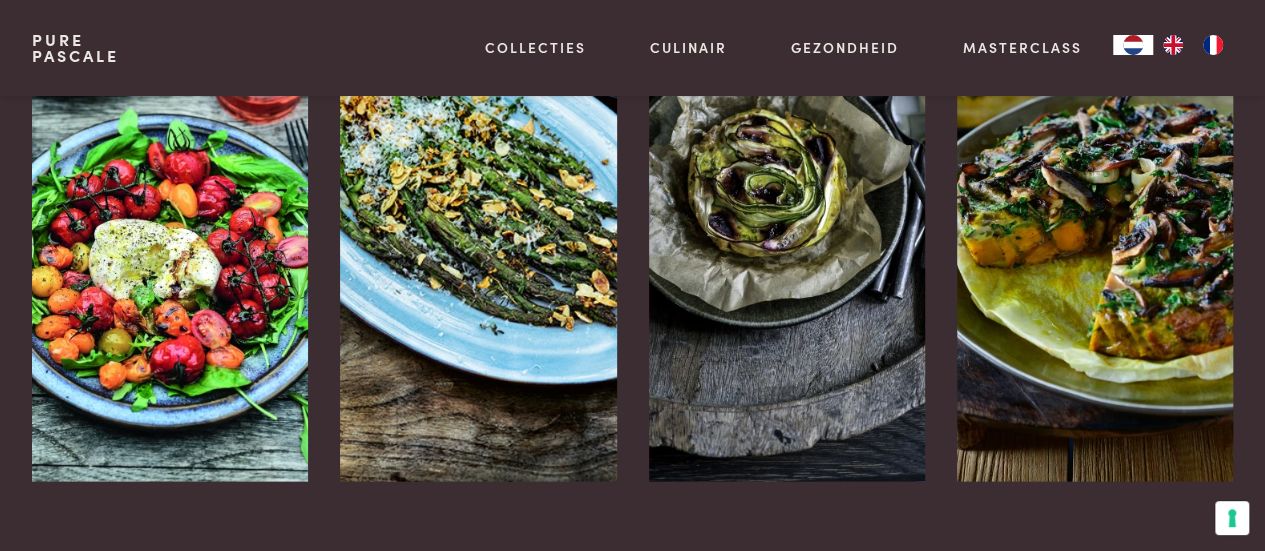 scroll, scrollTop: 2628, scrollLeft: 0, axis: vertical 